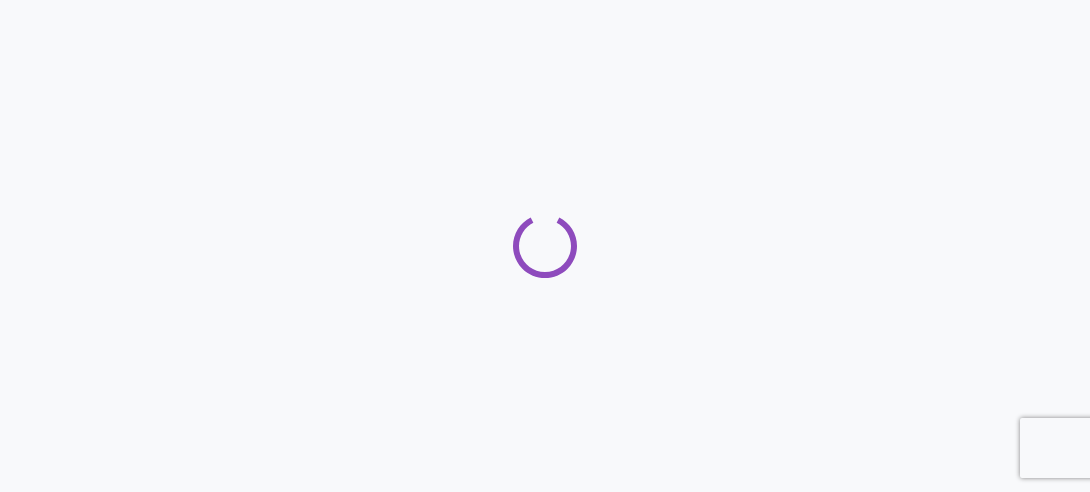 scroll, scrollTop: 0, scrollLeft: 0, axis: both 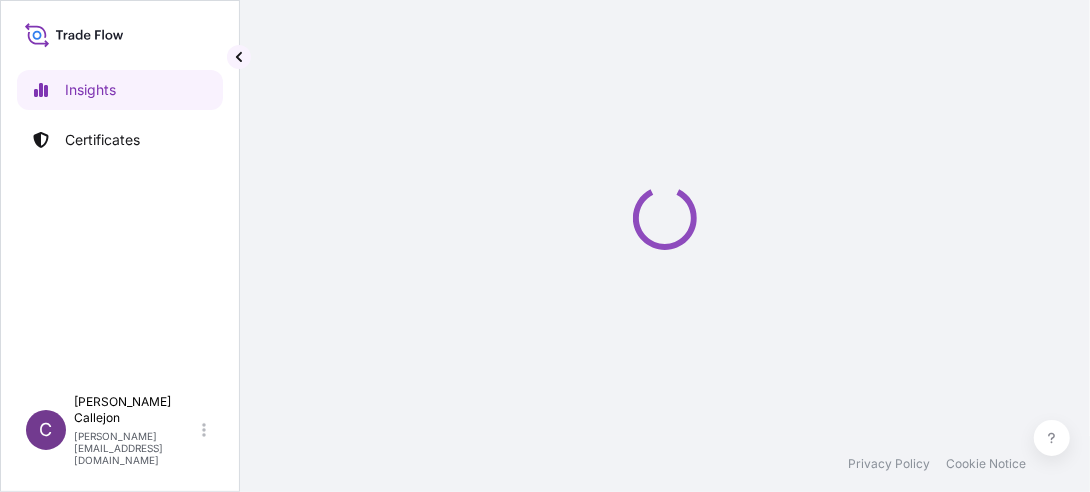select on "2025" 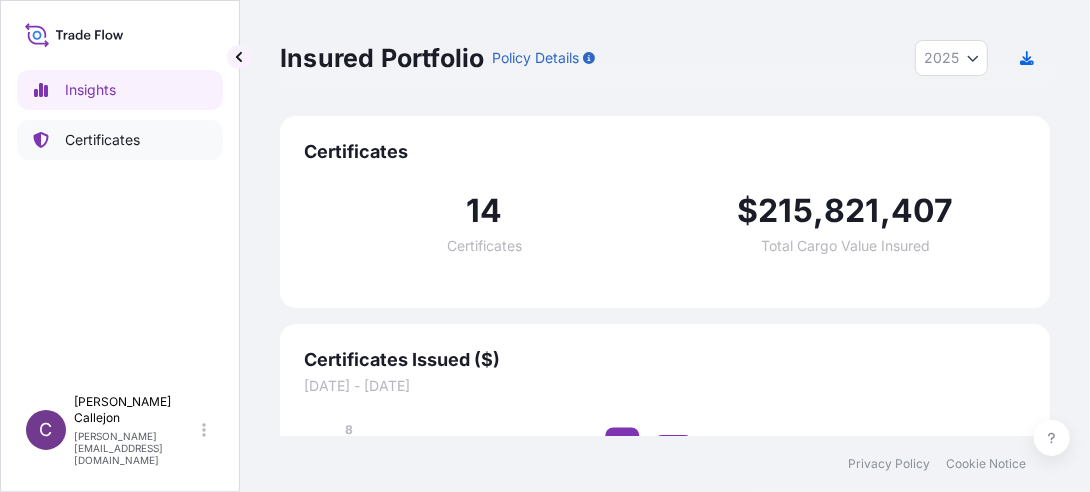 click on "Certificates" at bounding box center [102, 140] 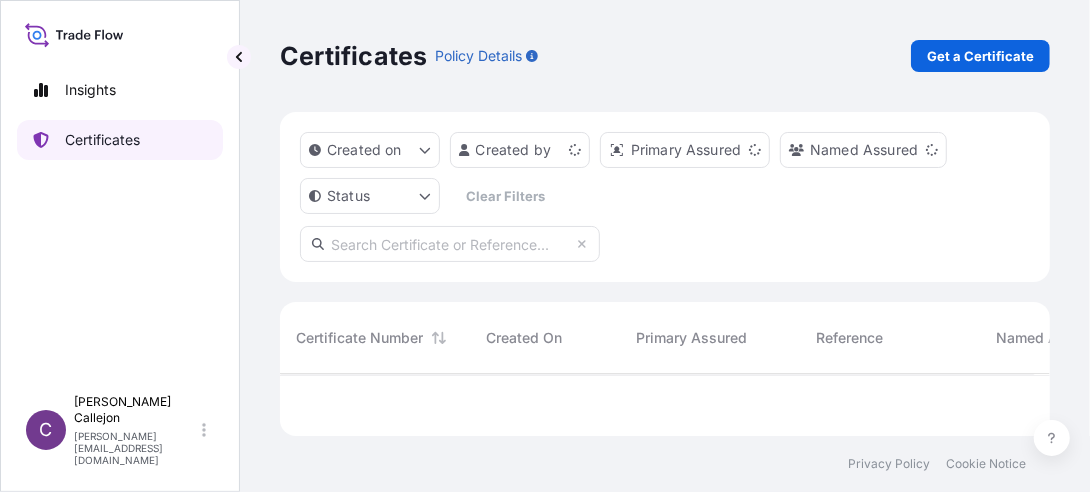 scroll, scrollTop: 15, scrollLeft: 15, axis: both 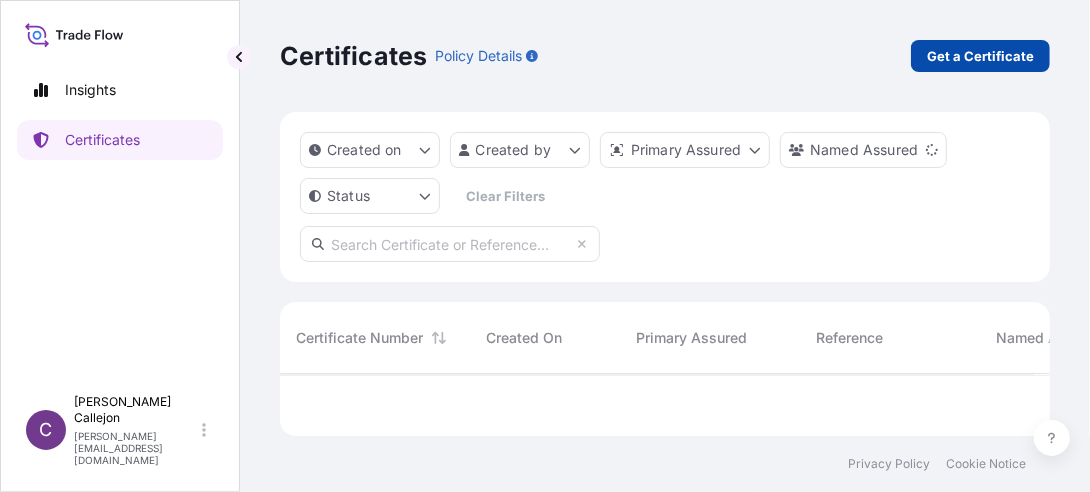 click on "Get a Certificate" at bounding box center [980, 56] 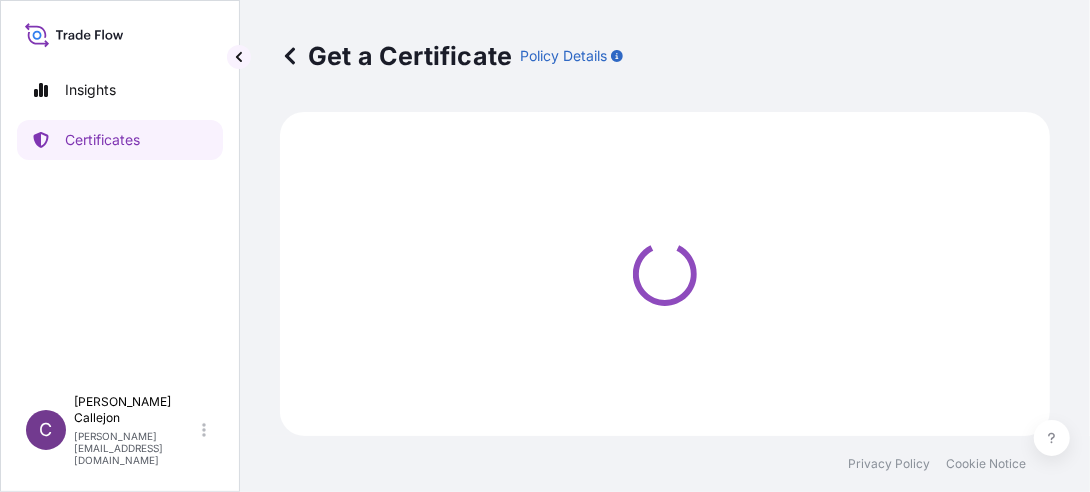 select on "Sea" 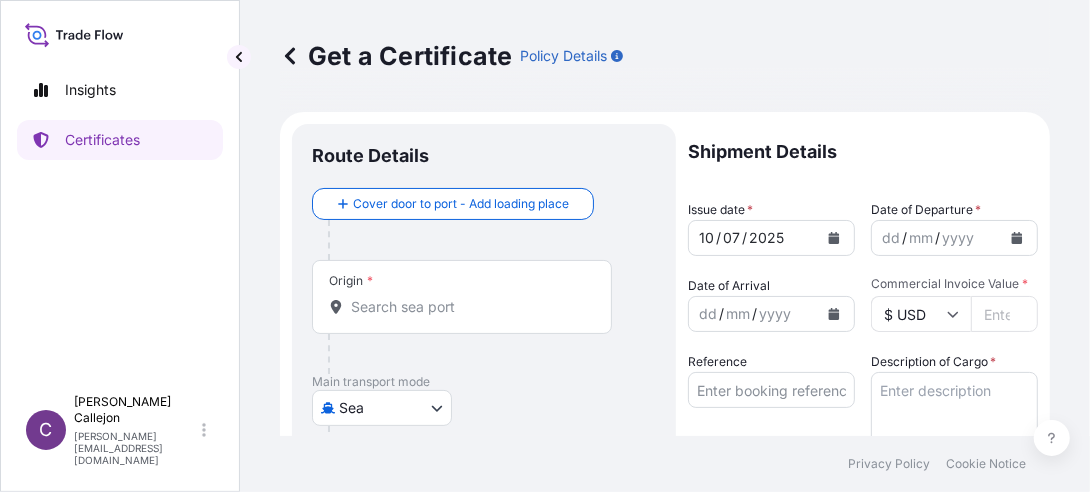 click on "Origin *" at bounding box center (469, 307) 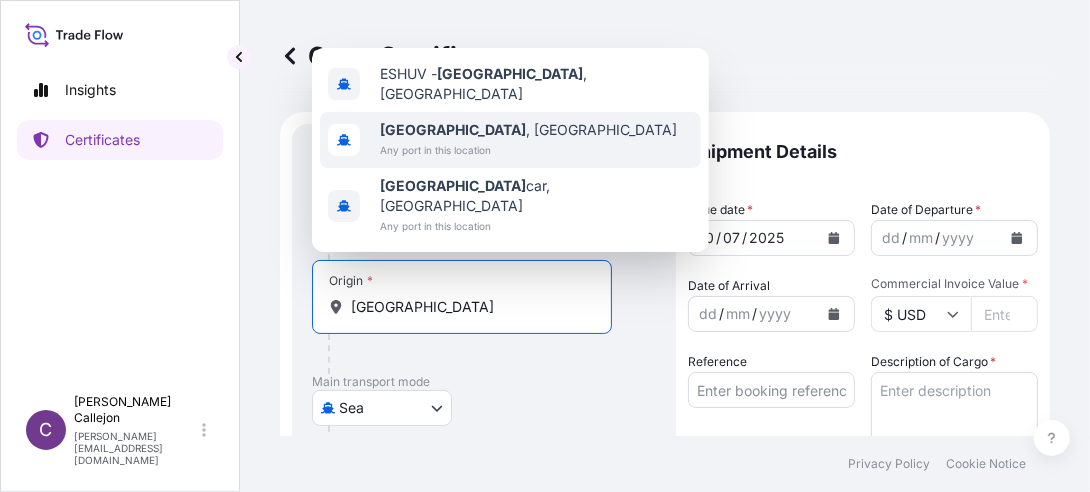 click on "Any port in this location" at bounding box center (528, 150) 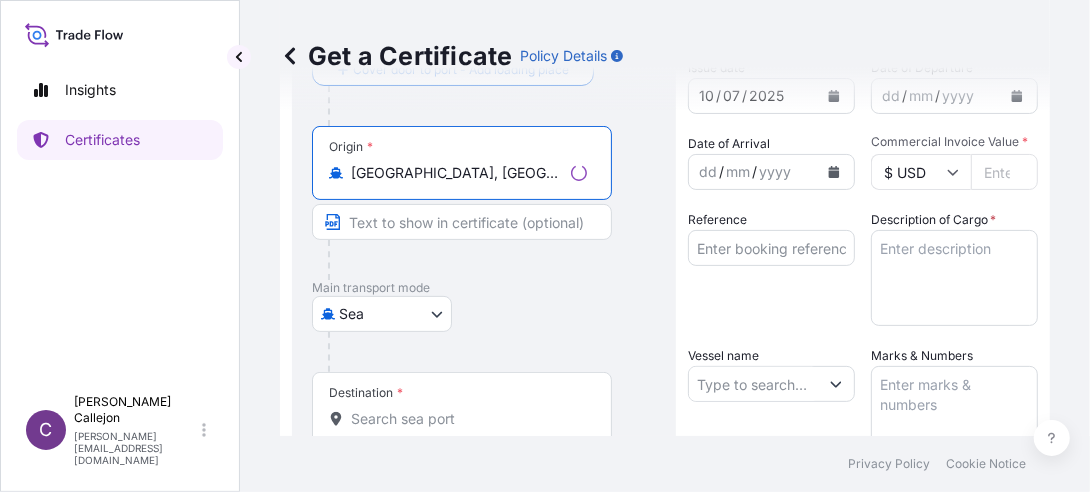 scroll, scrollTop: 200, scrollLeft: 0, axis: vertical 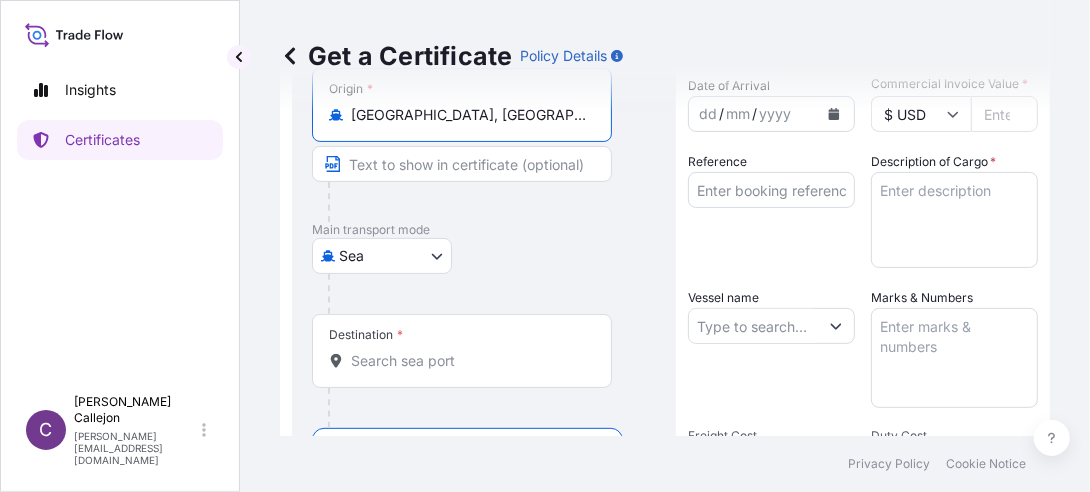 type on "[GEOGRAPHIC_DATA], [GEOGRAPHIC_DATA]" 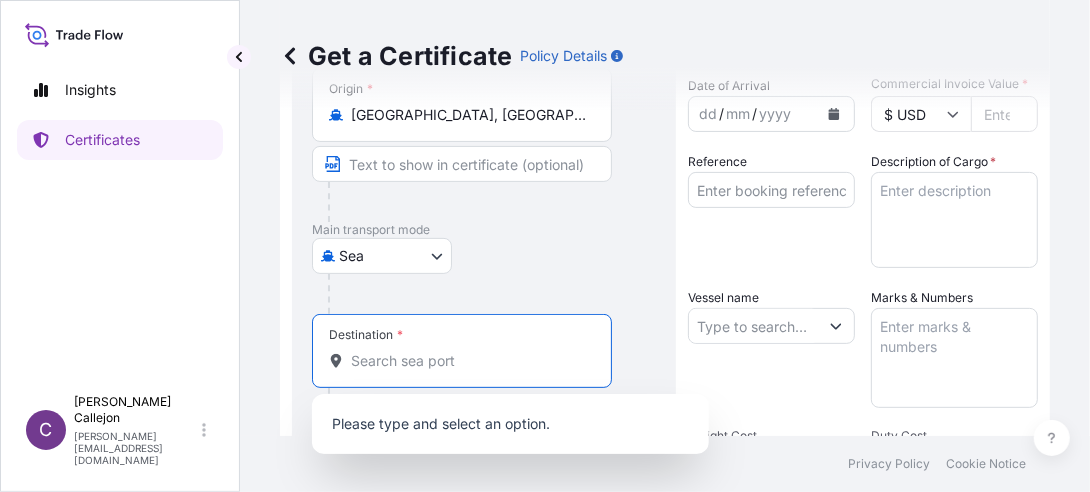 click on "Destination *" at bounding box center (469, 361) 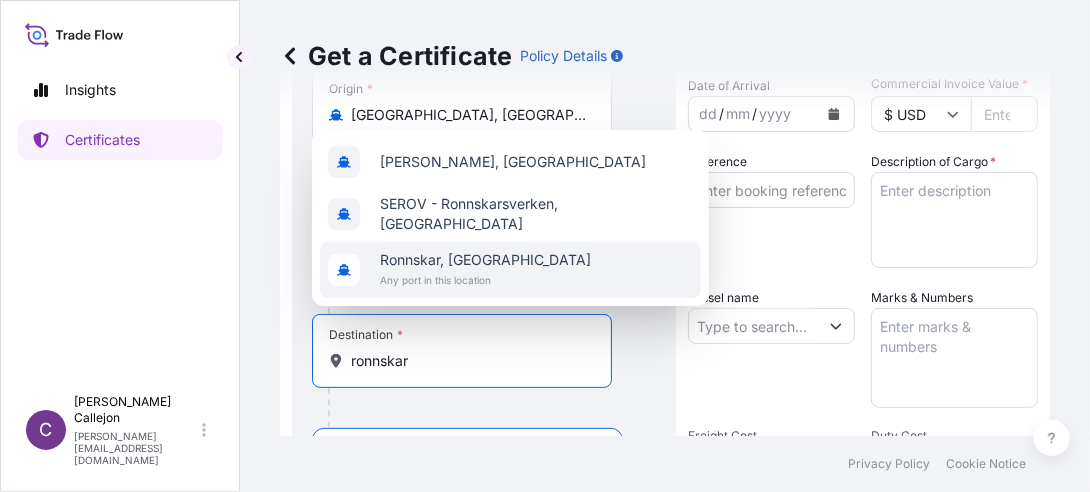 click on "Any port in this location" at bounding box center [485, 280] 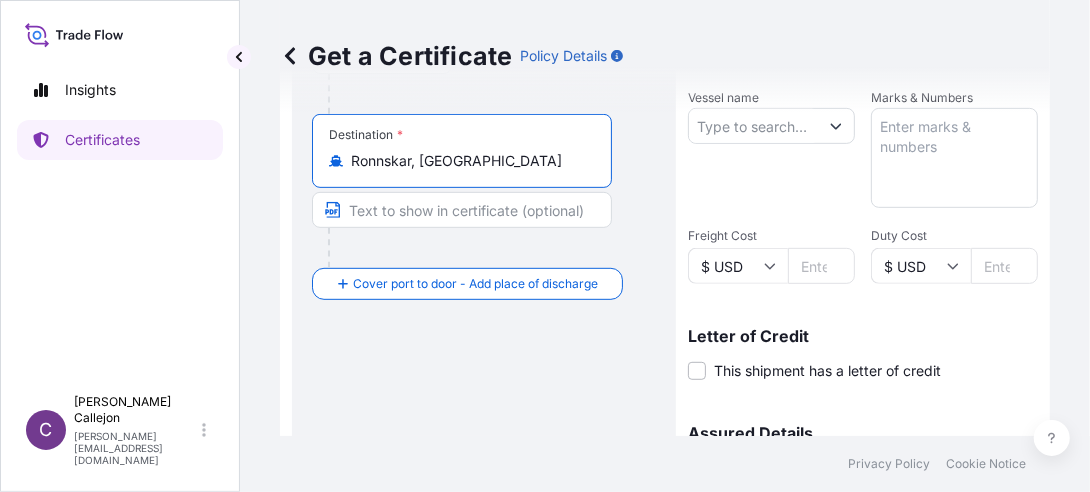 scroll, scrollTop: 100, scrollLeft: 0, axis: vertical 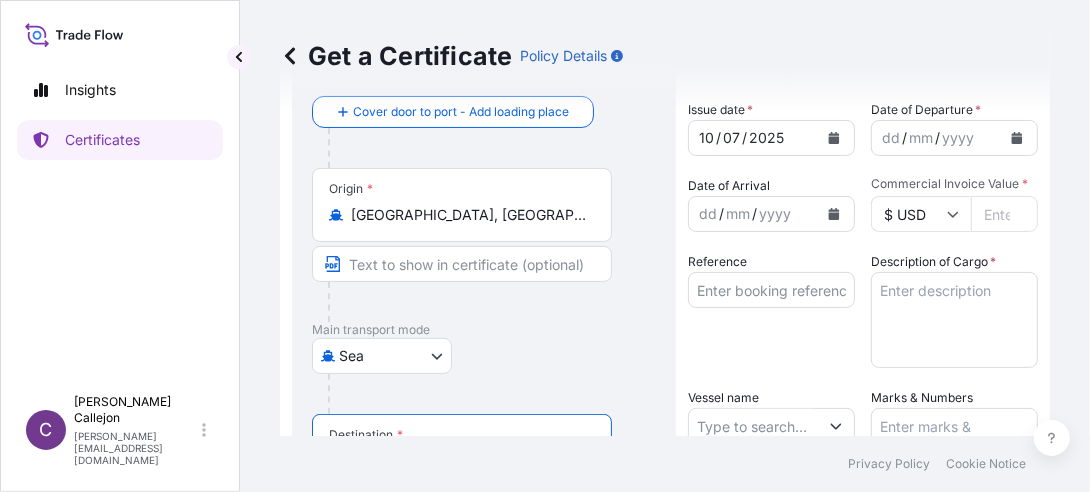 type on "Ronnskar, [GEOGRAPHIC_DATA]" 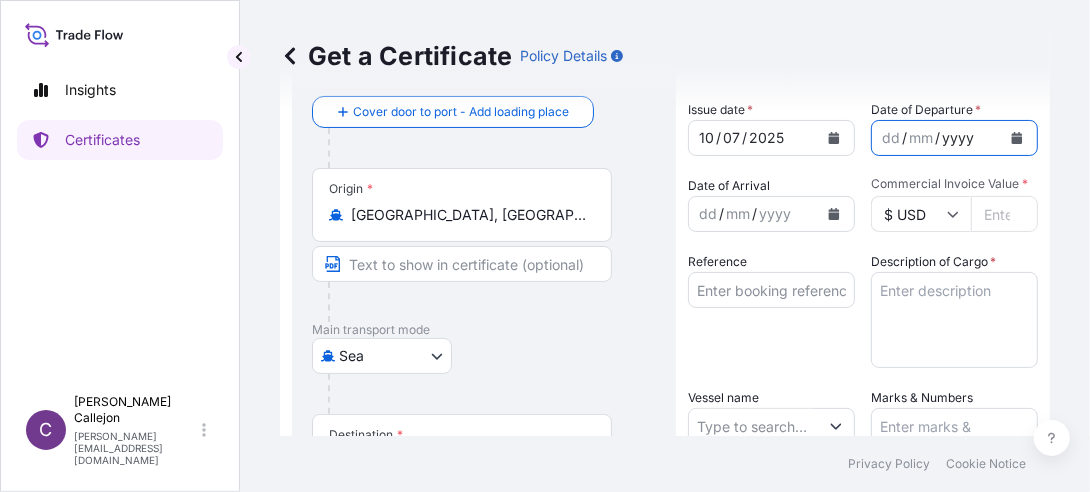 click on "yyyy" at bounding box center [958, 138] 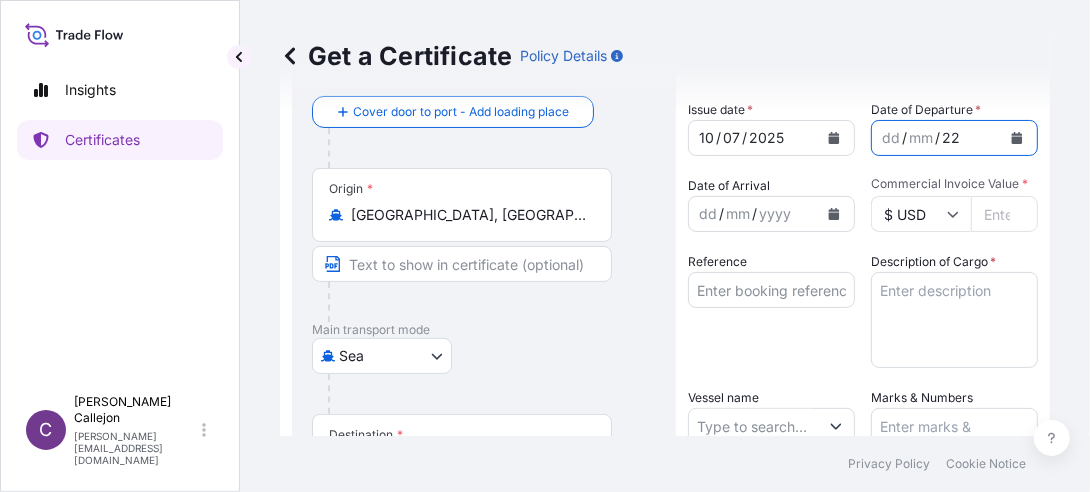 click 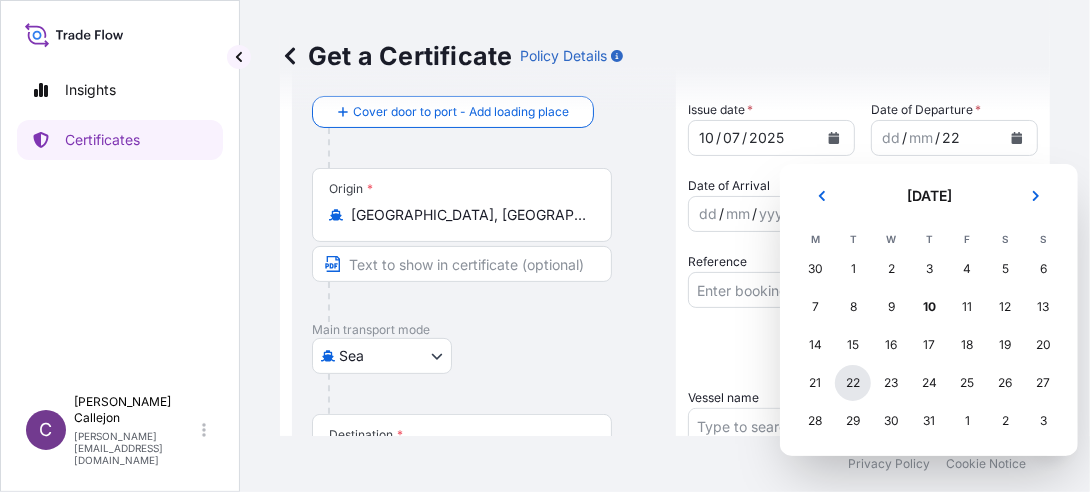 click on "22" at bounding box center (853, 383) 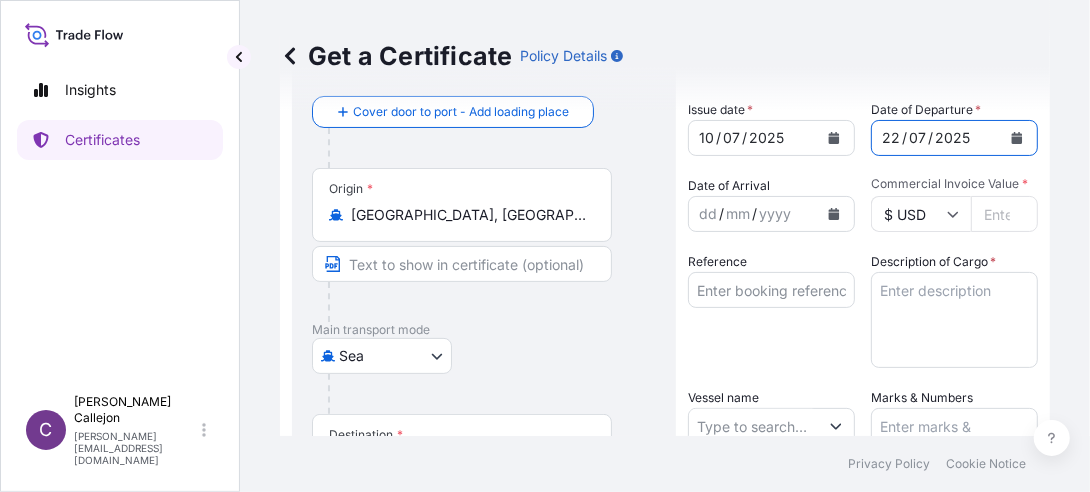 click on "Commercial Invoice Value    *" at bounding box center (1004, 214) 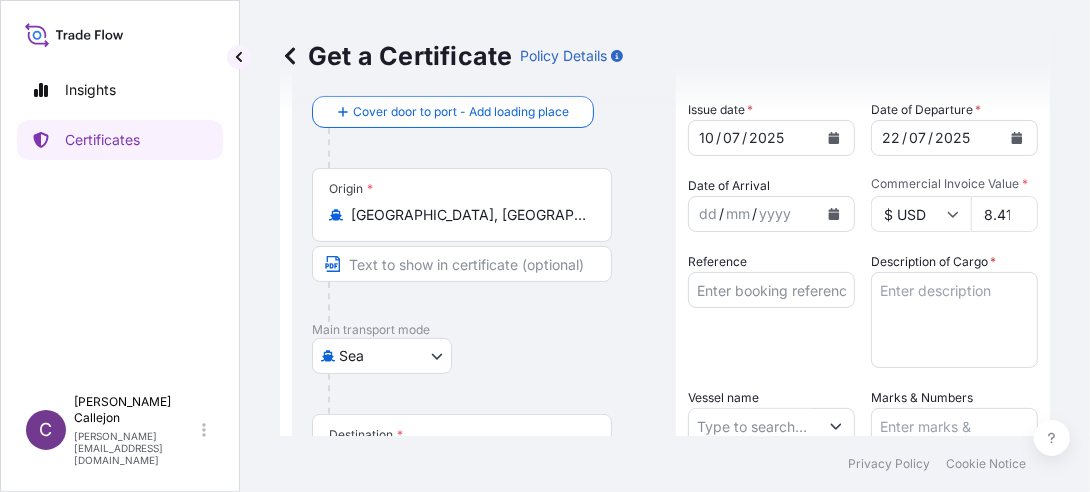 scroll, scrollTop: 0, scrollLeft: 62, axis: horizontal 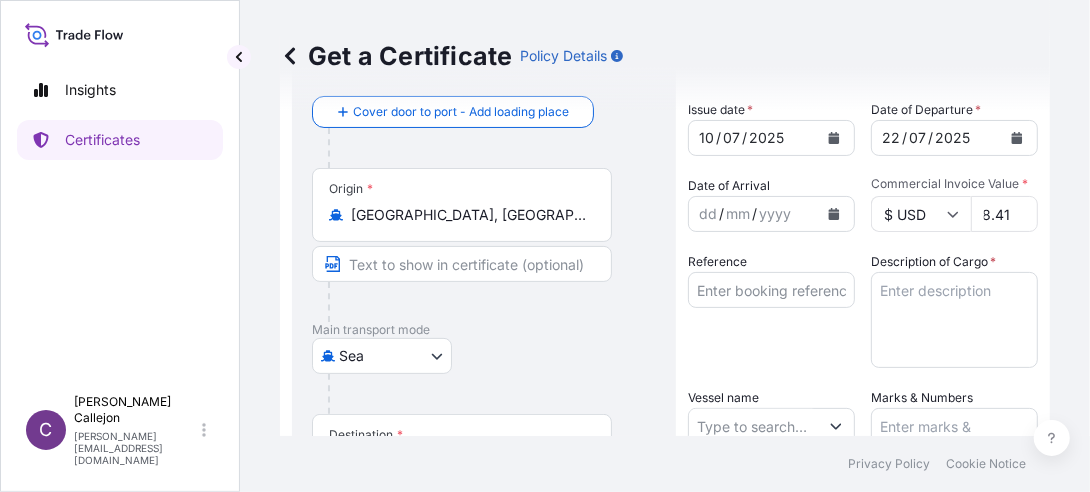type on "15989758.41" 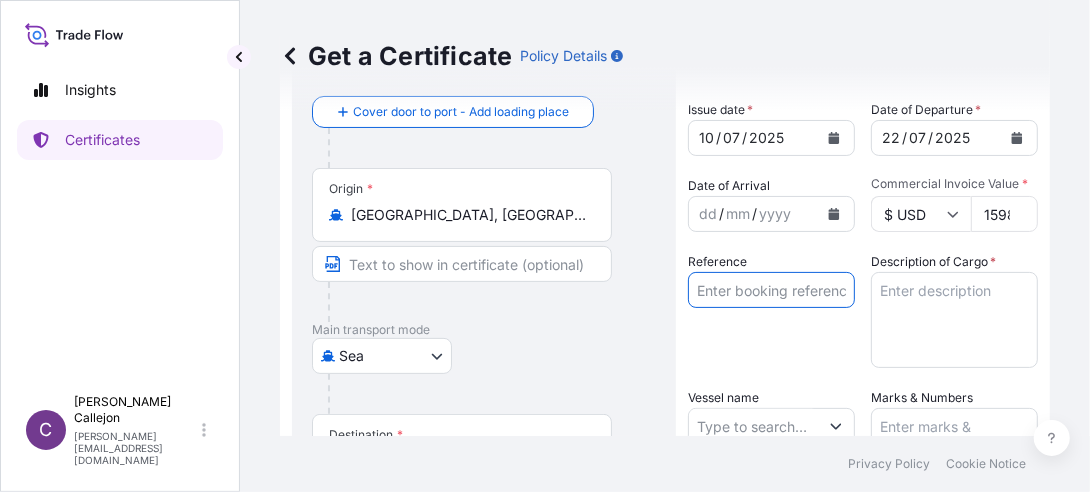 click on "Reference" at bounding box center (771, 290) 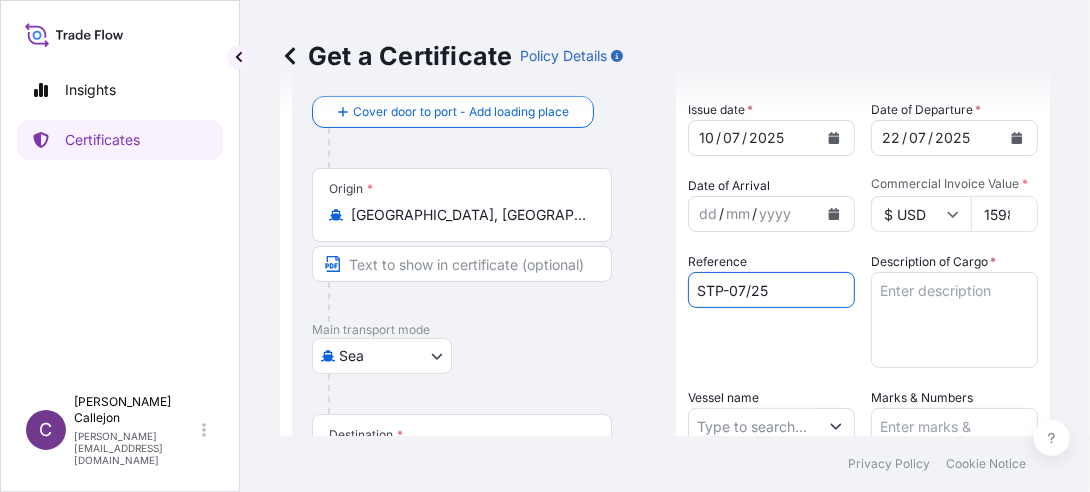 type on "STP-07/25" 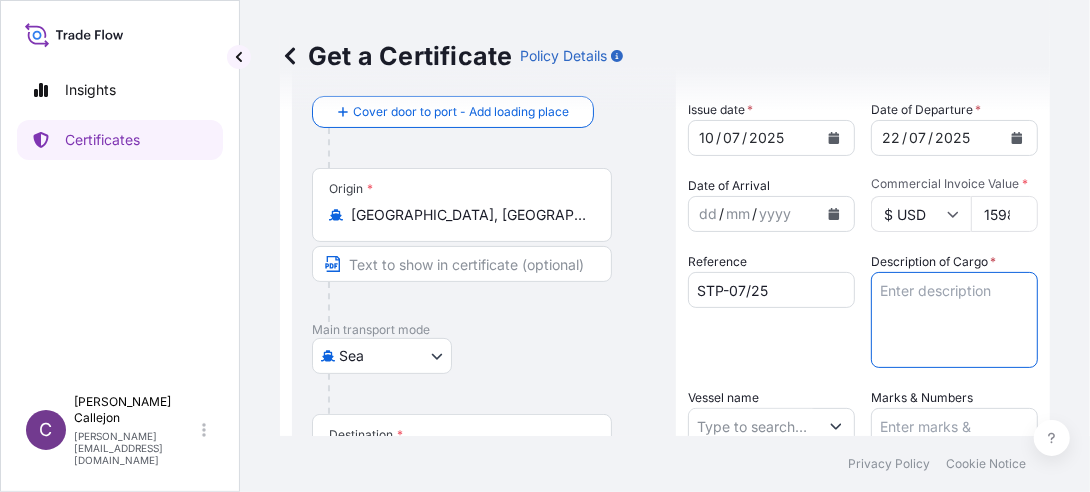 click on "Description of Cargo *" at bounding box center [954, 320] 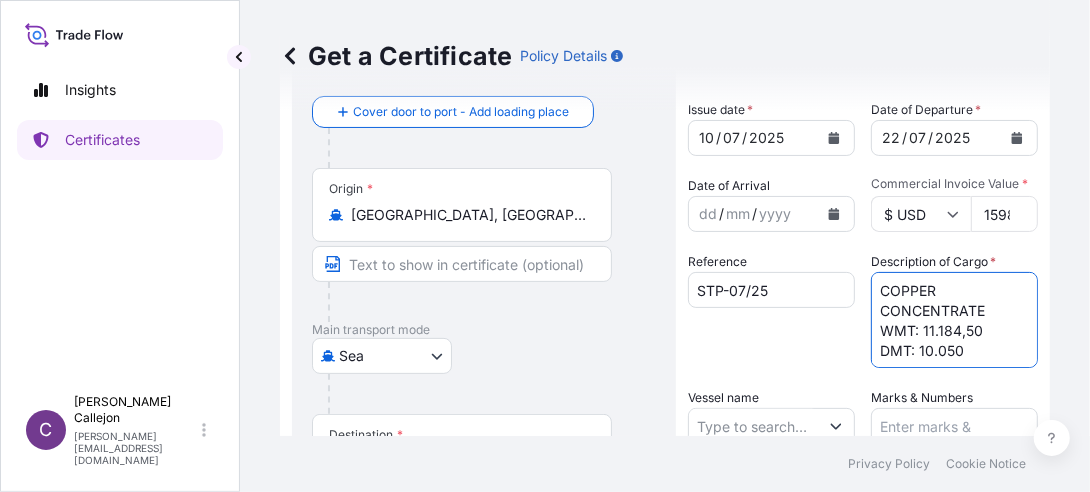 type on "COPPER CONCENTRATE
WMT: 11.184,50
DMT: 10.050" 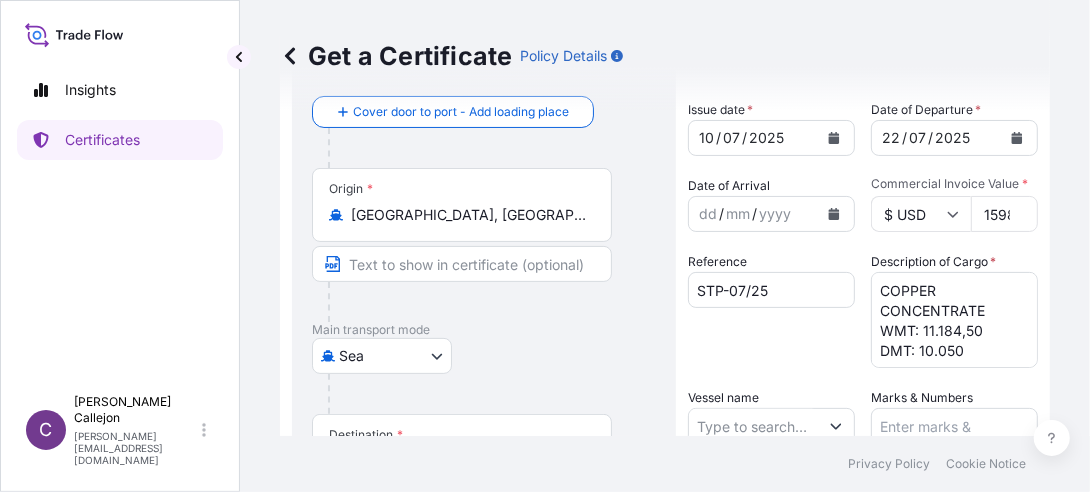 click on "Policy Details" at bounding box center [563, 56] 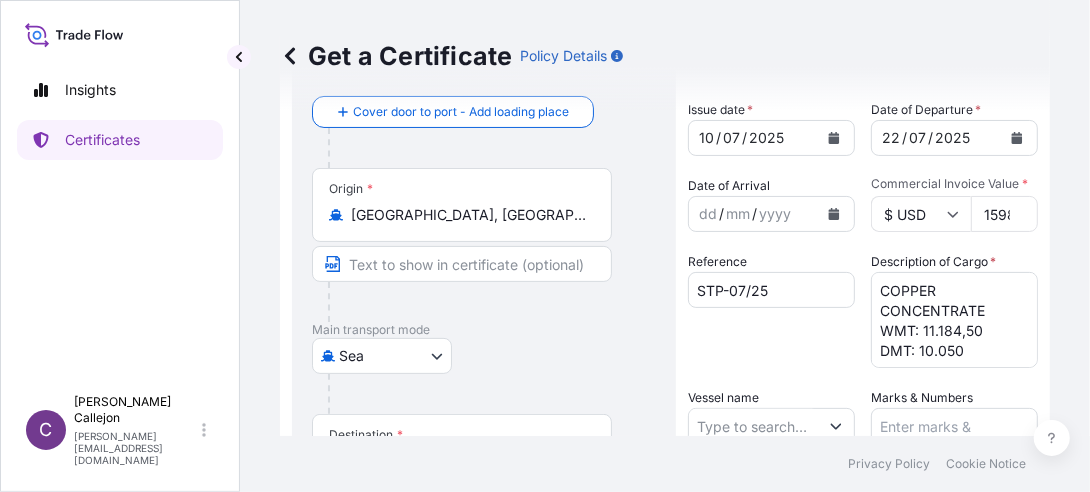 scroll, scrollTop: 300, scrollLeft: 0, axis: vertical 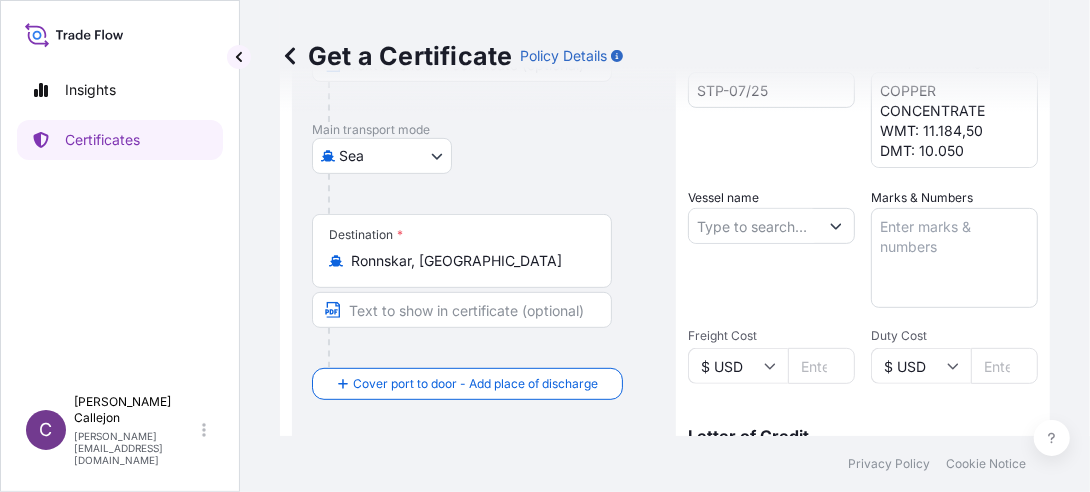 click on "Vessel name" at bounding box center (753, 226) 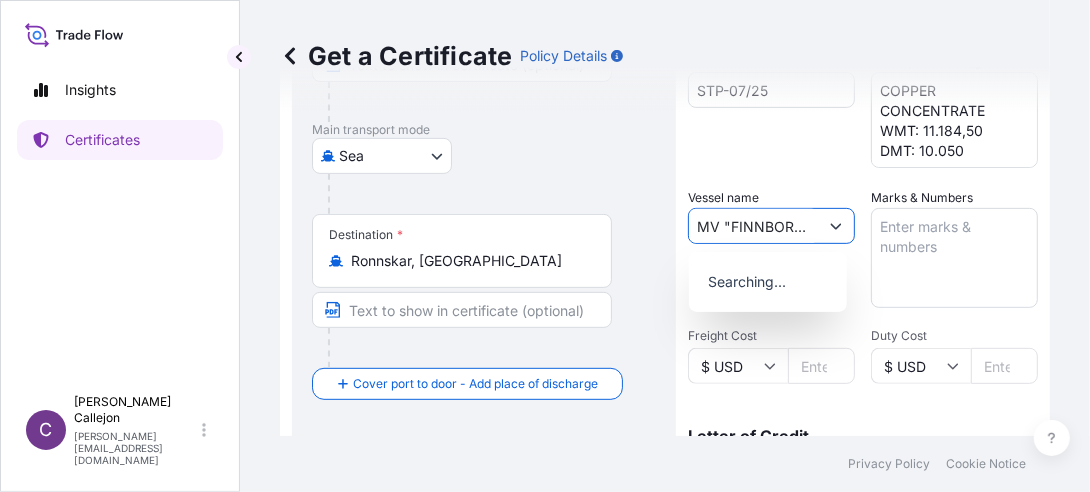 scroll, scrollTop: 0, scrollLeft: 5, axis: horizontal 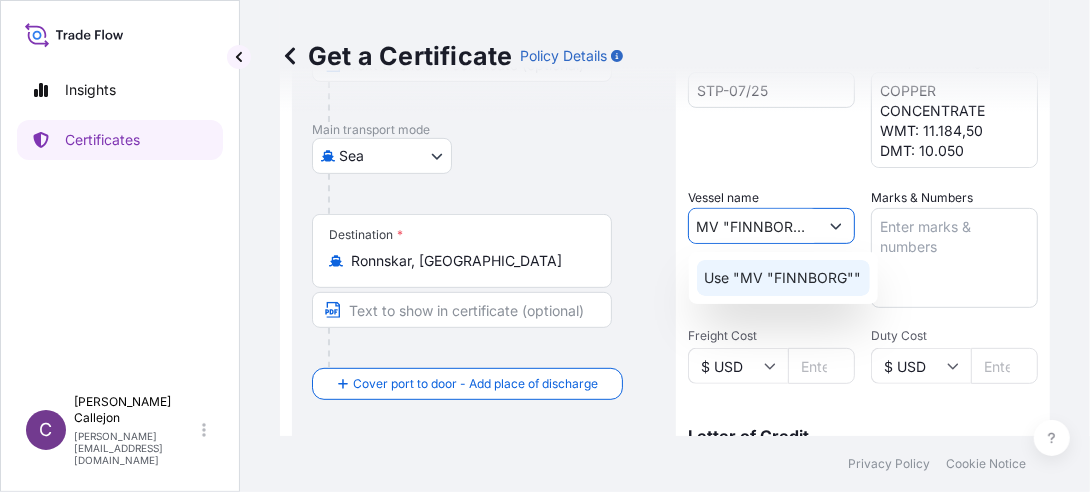 click on "Use "MV "FINNBORG""" 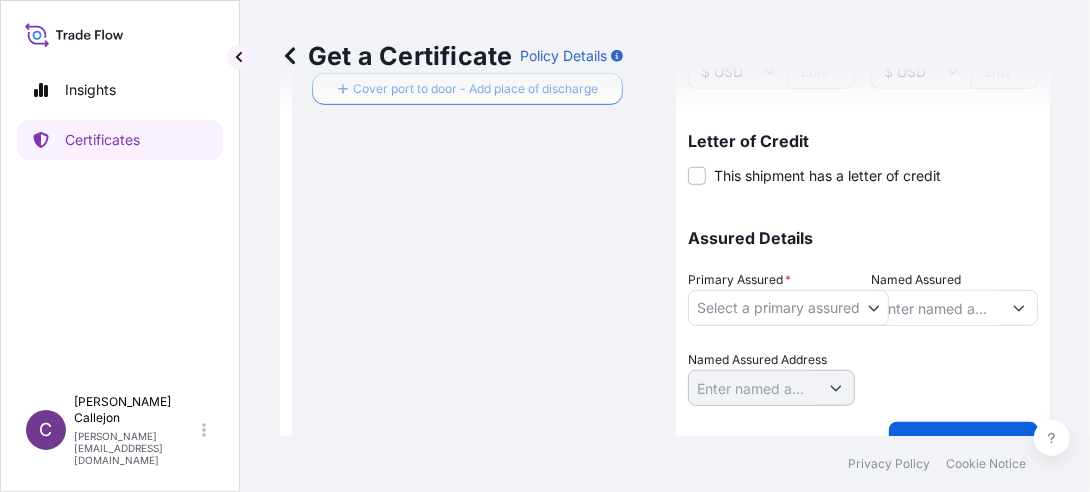 scroll, scrollTop: 600, scrollLeft: 0, axis: vertical 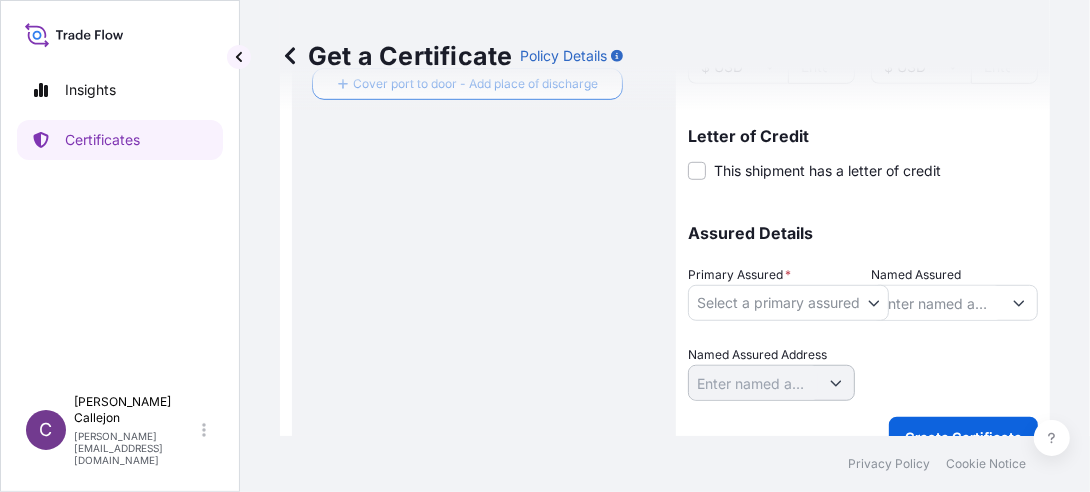 type on "MV "FINNBORG"" 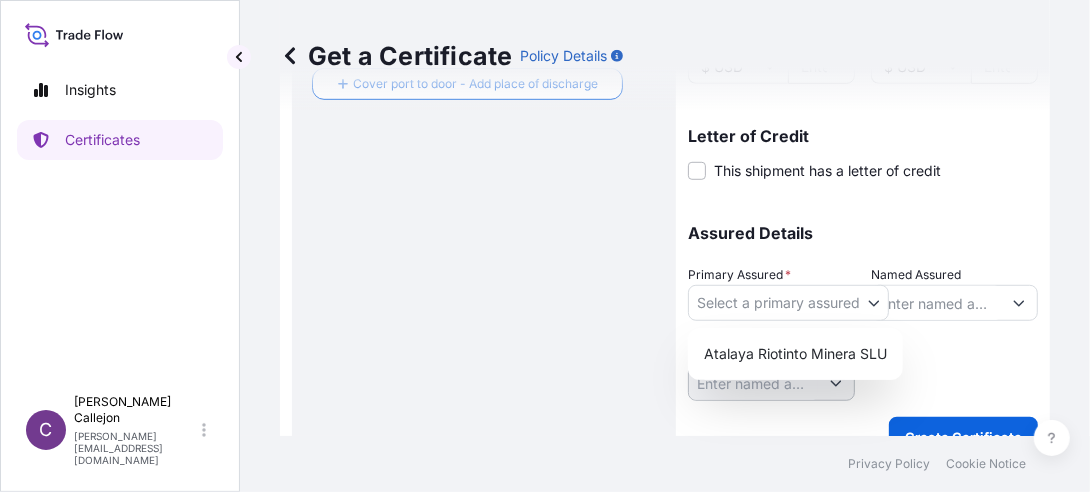 scroll, scrollTop: 0, scrollLeft: 0, axis: both 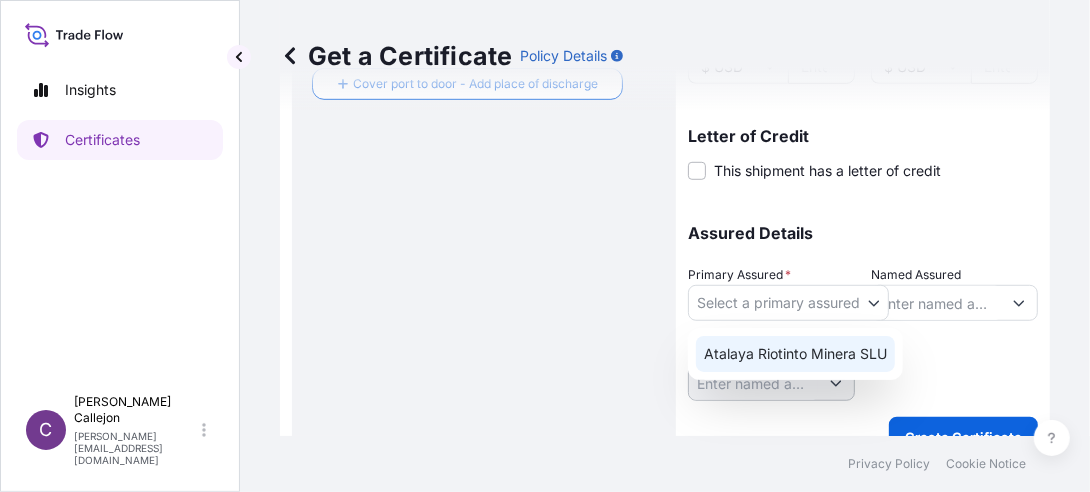 click on "Atalaya Riotinto Minera SLU" at bounding box center (795, 354) 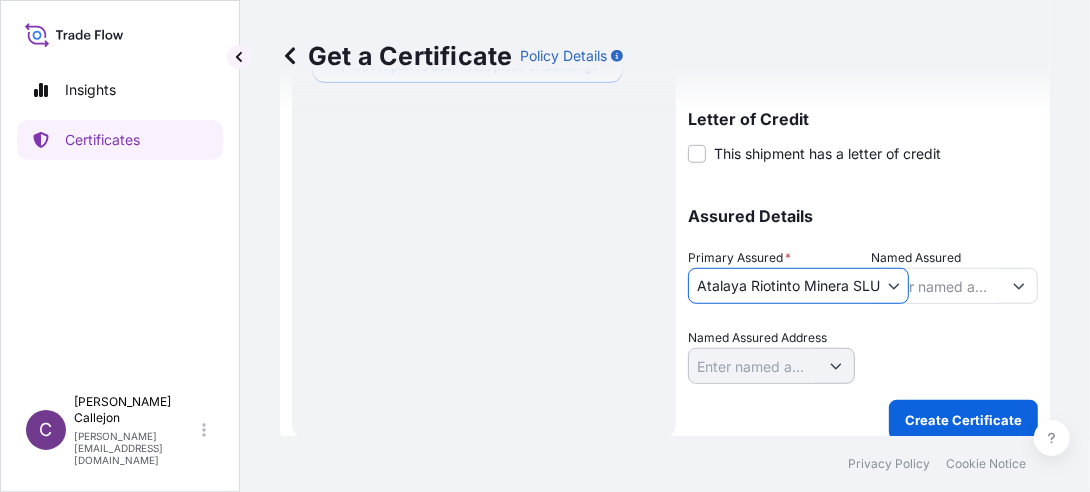 scroll, scrollTop: 632, scrollLeft: 0, axis: vertical 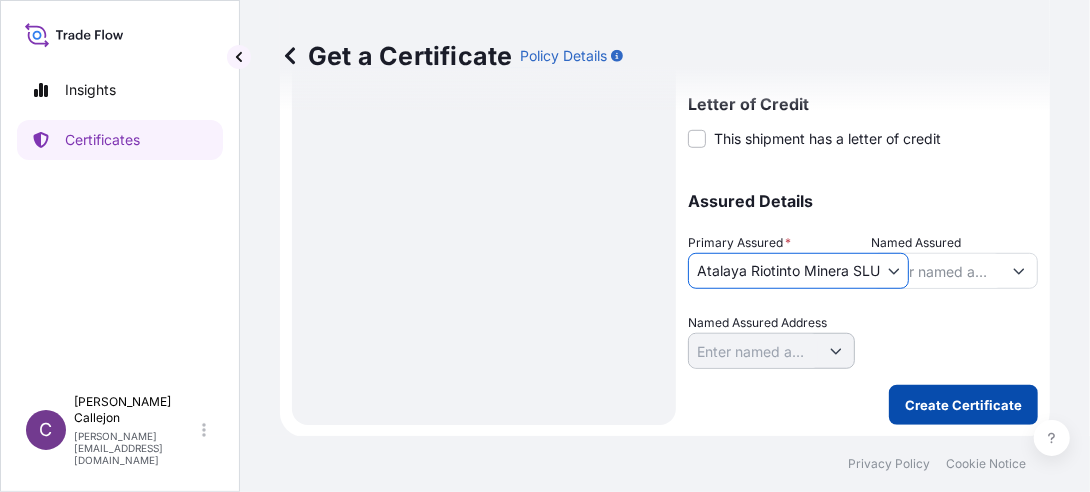 click on "Create Certificate" at bounding box center (963, 405) 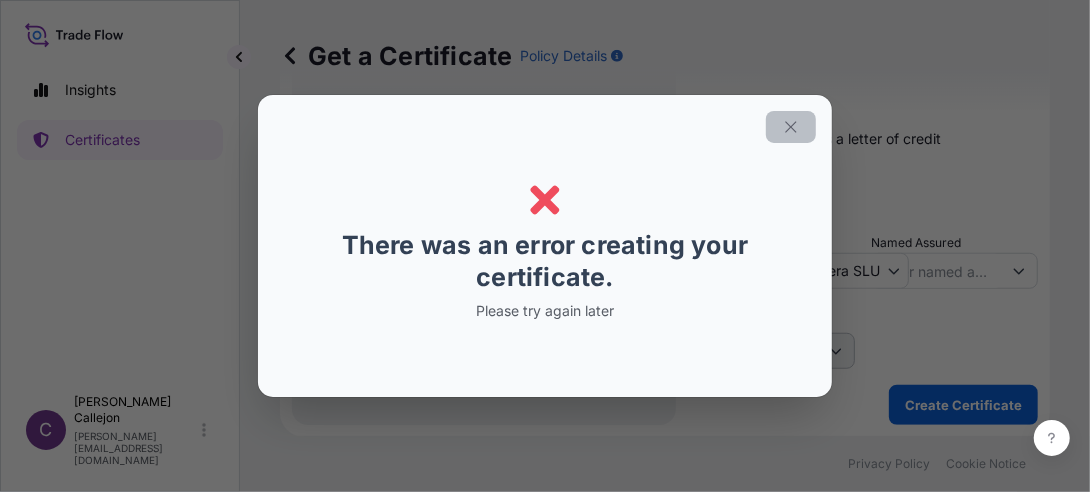 click 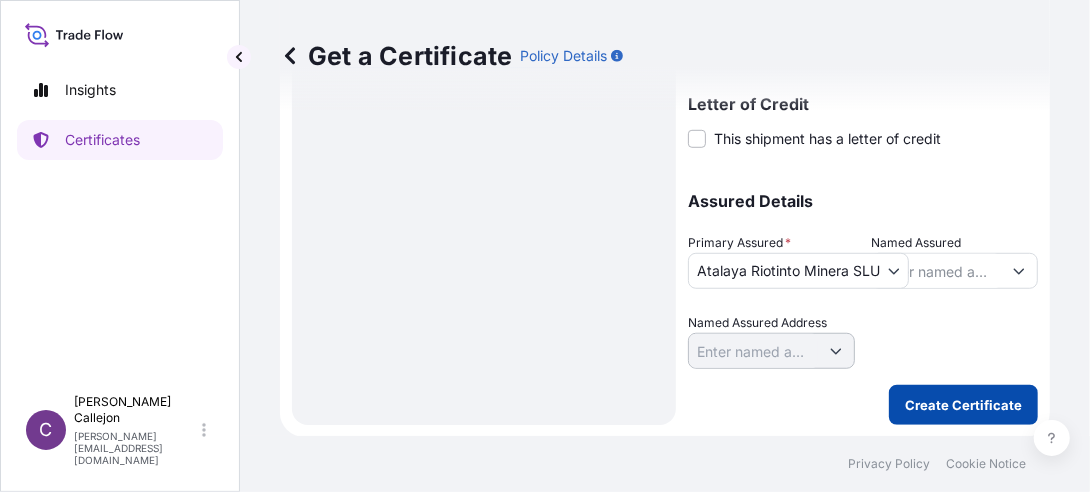 click on "Create Certificate" at bounding box center [963, 405] 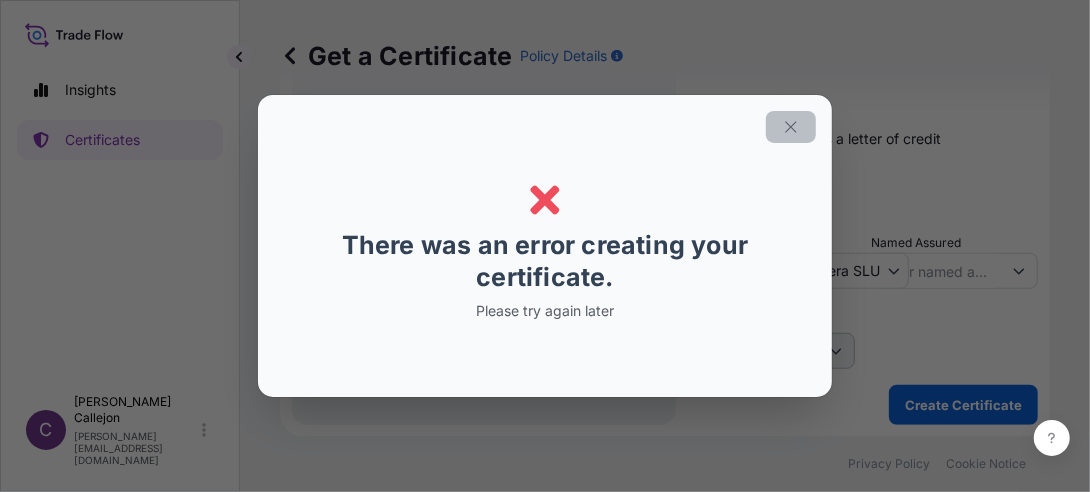 click at bounding box center [791, 127] 